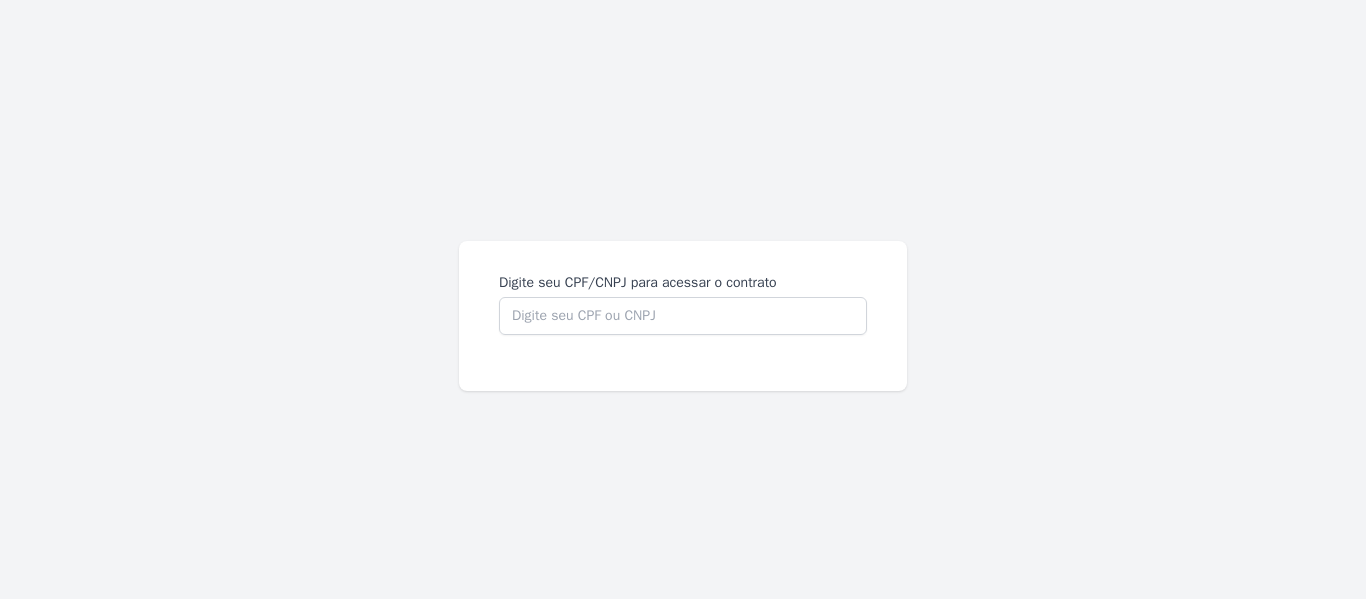 scroll, scrollTop: 0, scrollLeft: 0, axis: both 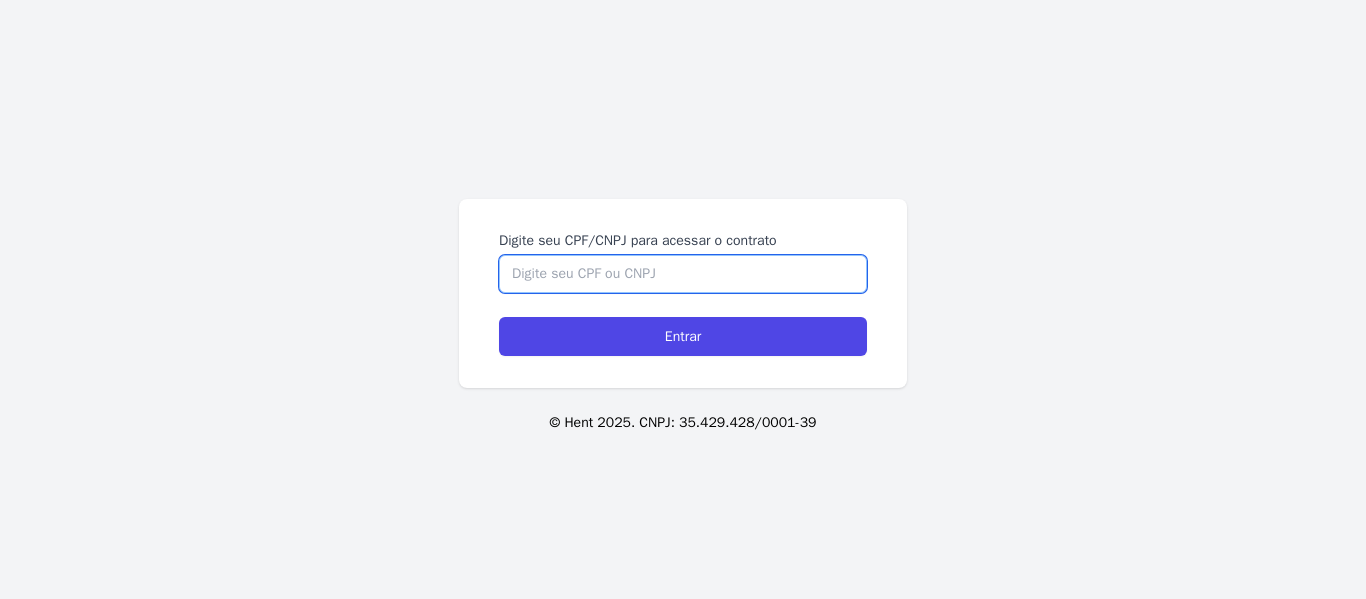 click on "Digite seu CPF/CNPJ para acessar o contrato" at bounding box center (683, 274) 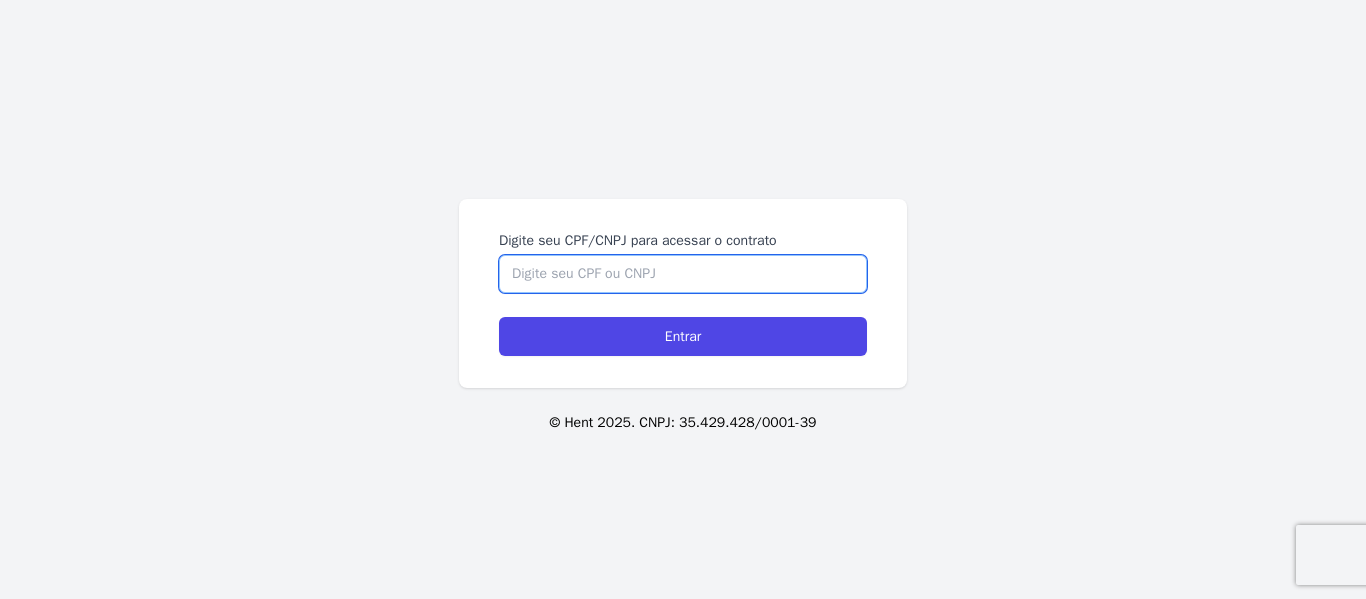 type on "9" 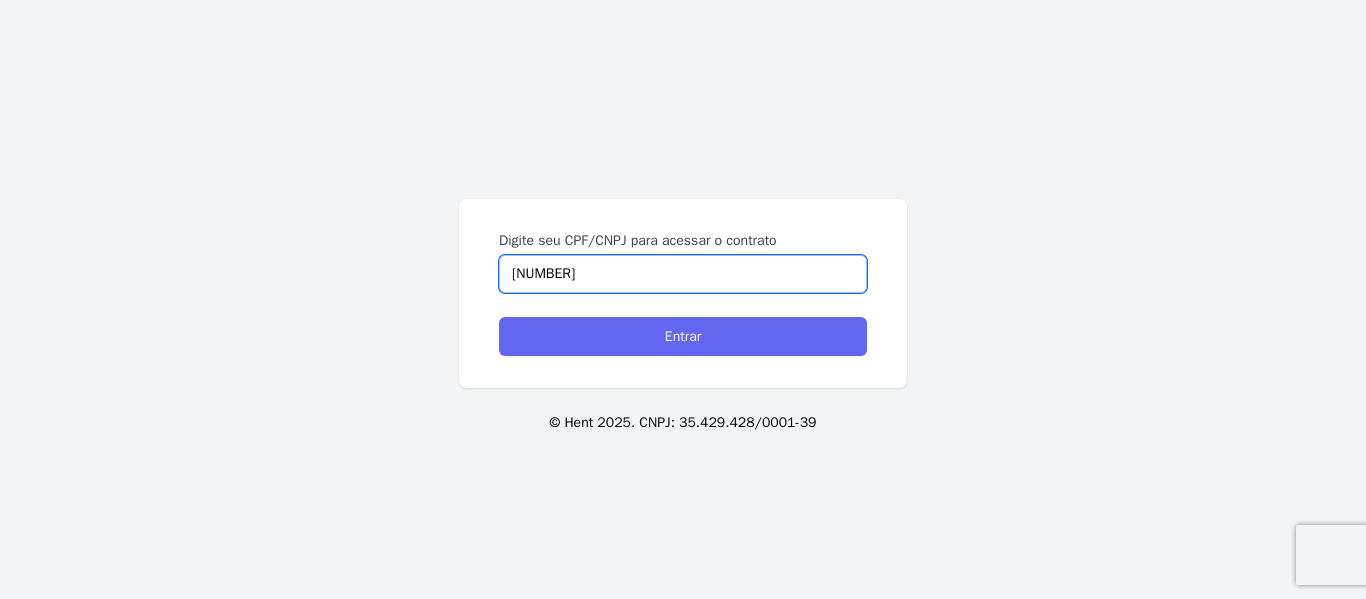 type on "[NUMBER]" 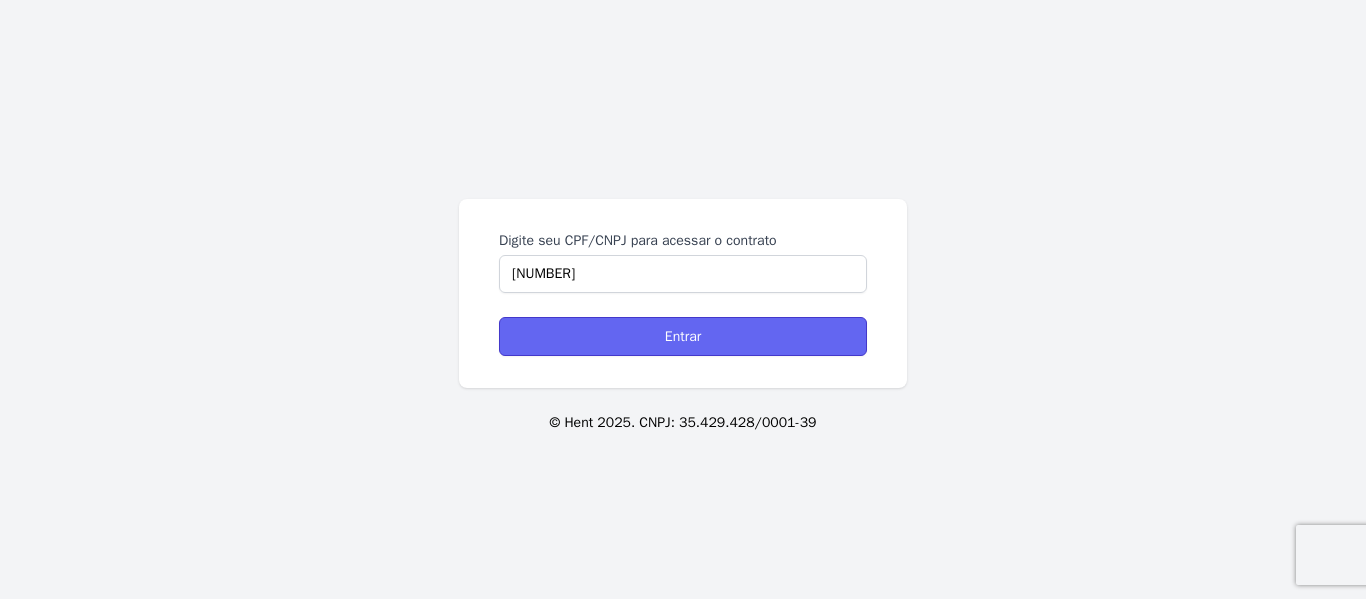 click on "Entrar" at bounding box center [683, 336] 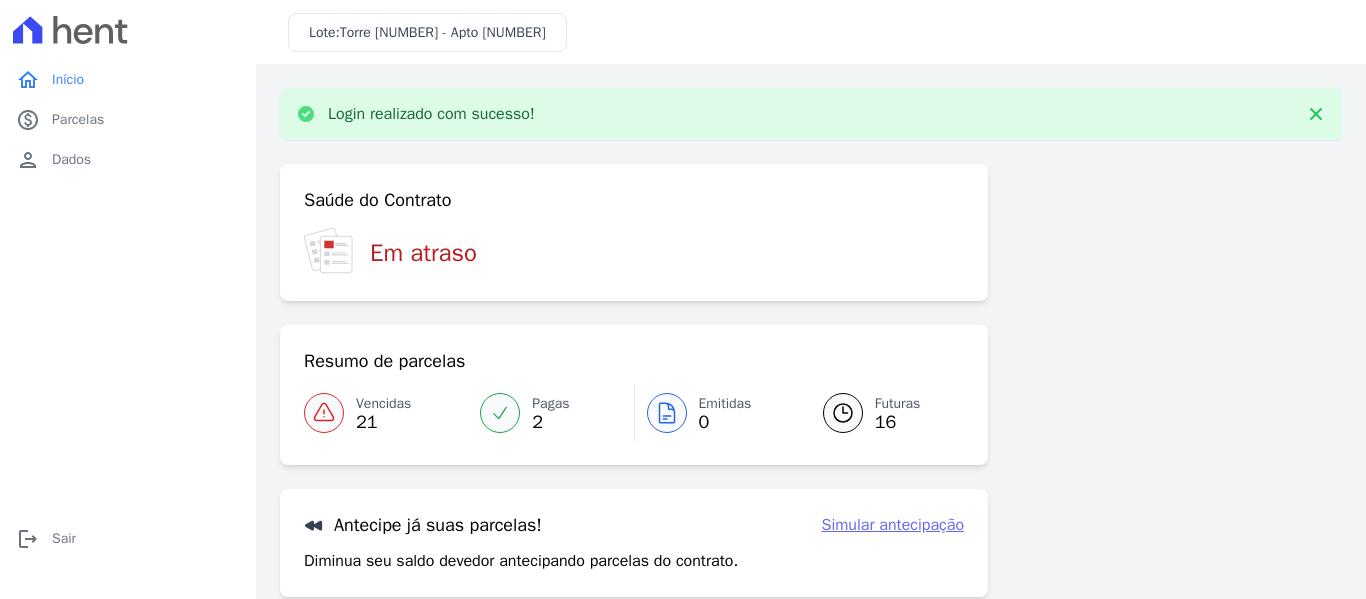 scroll, scrollTop: 0, scrollLeft: 0, axis: both 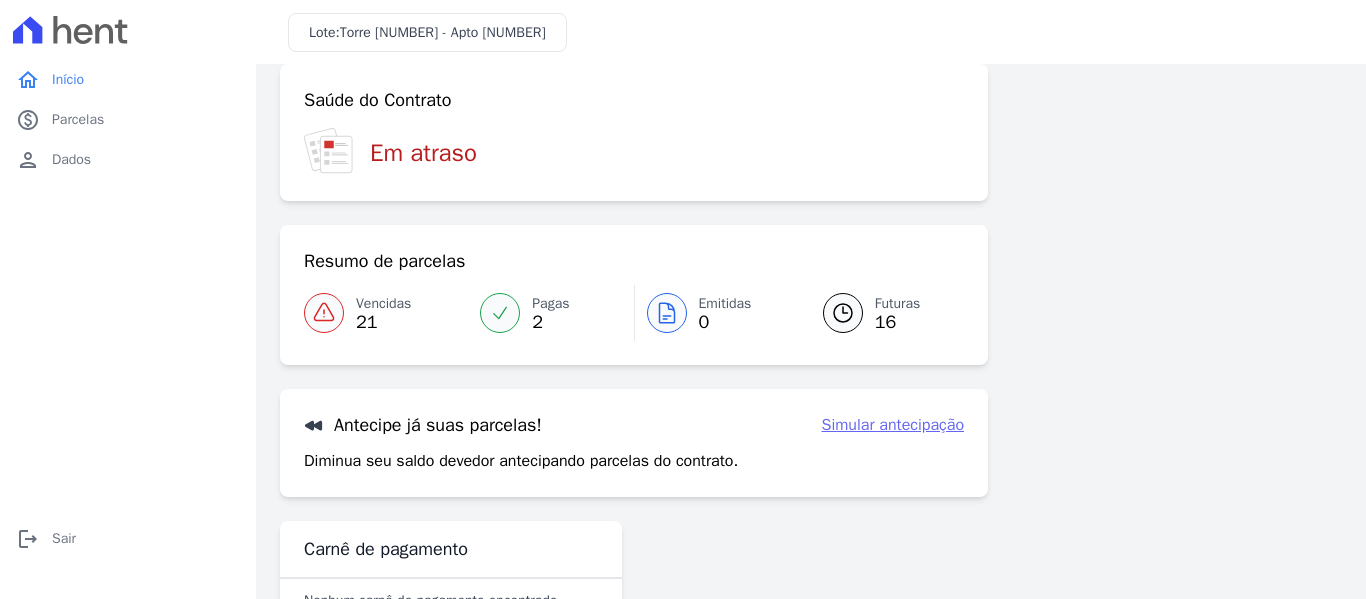 click at bounding box center [500, 313] 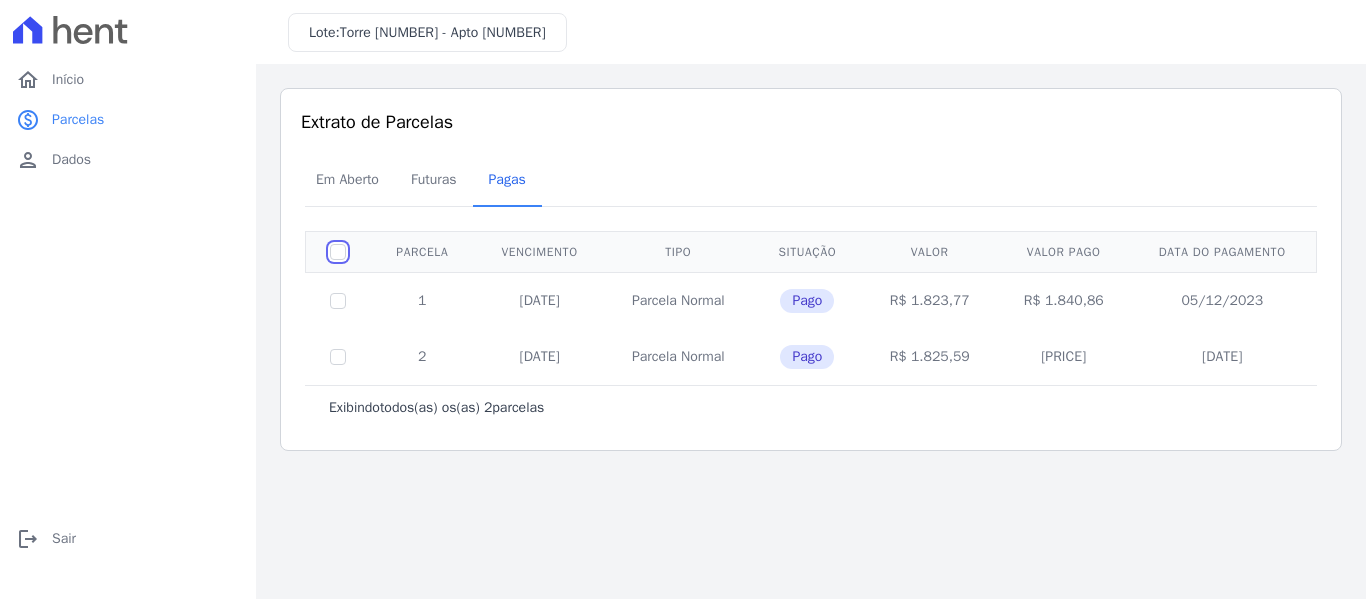 click at bounding box center (338, 252) 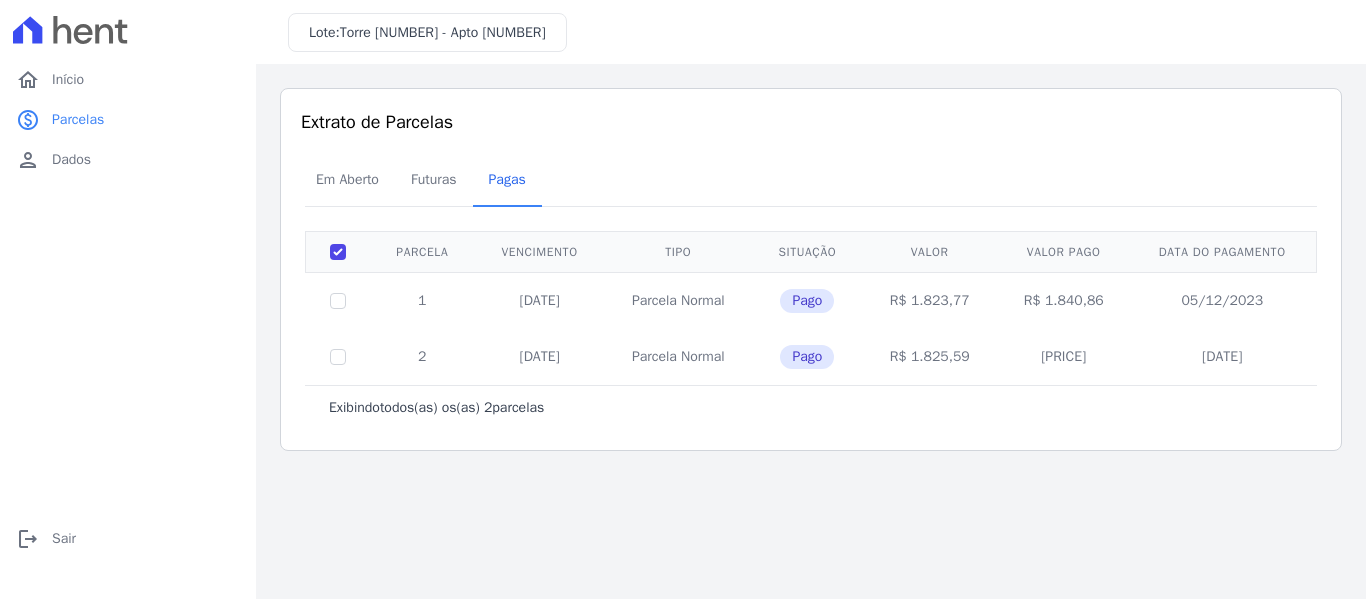 click at bounding box center [338, 300] 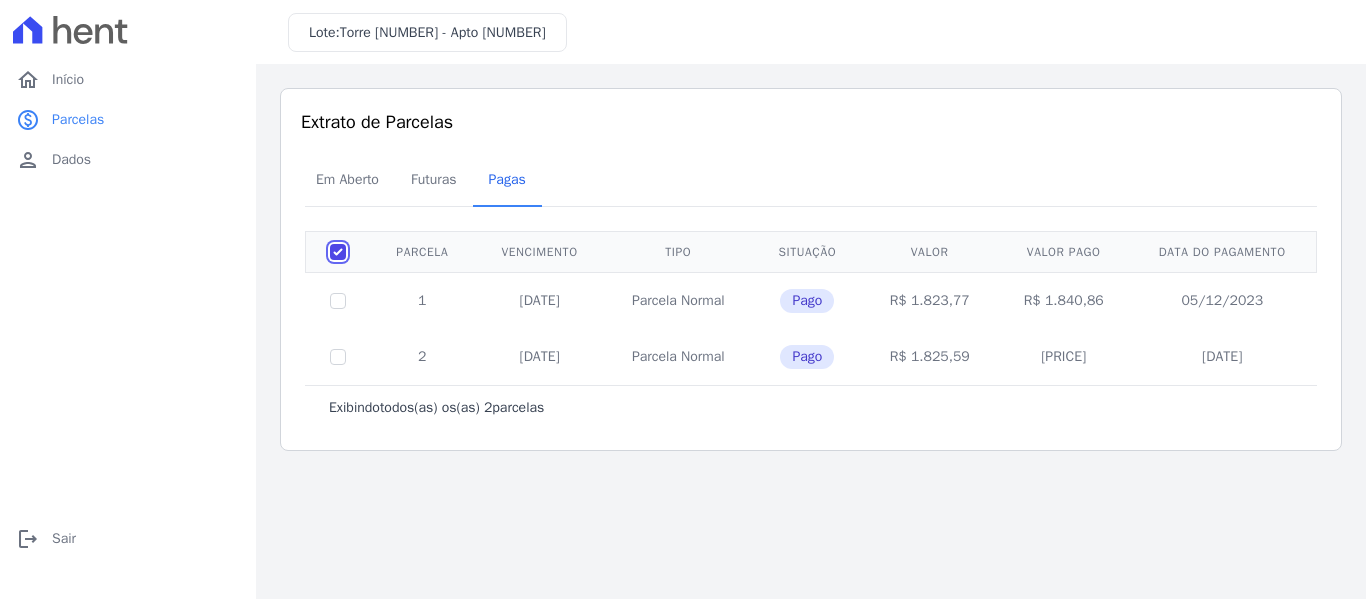 click at bounding box center [338, 252] 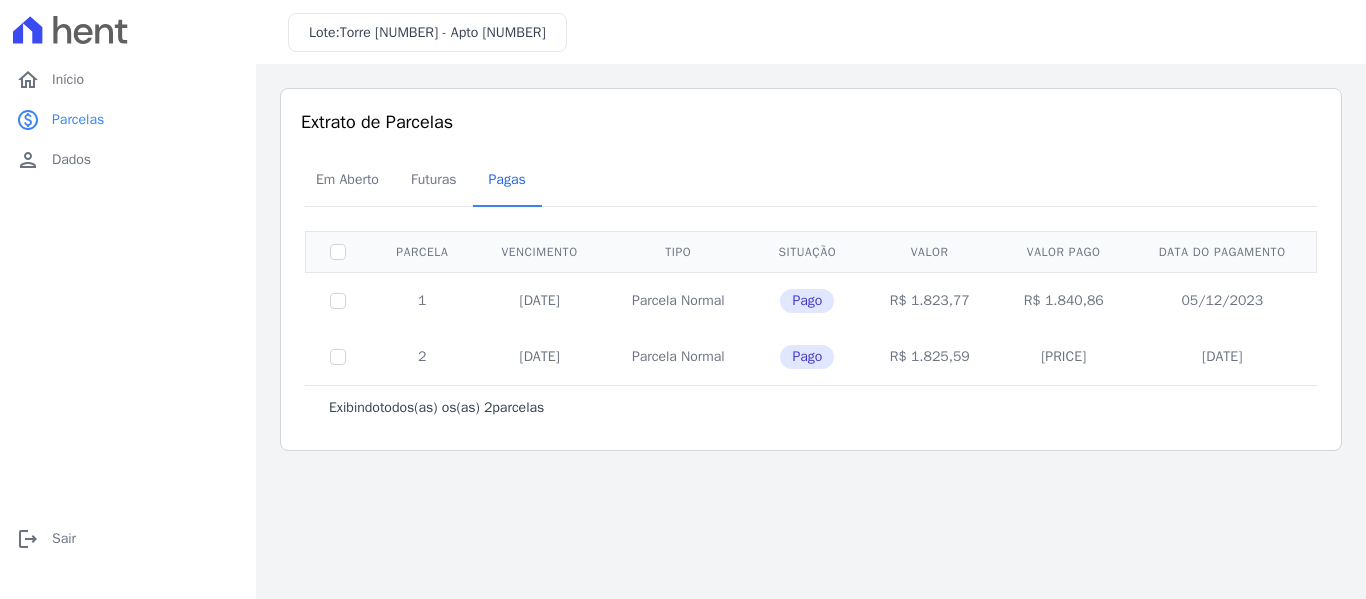 click on "R$ 1.823,77" at bounding box center (930, 300) 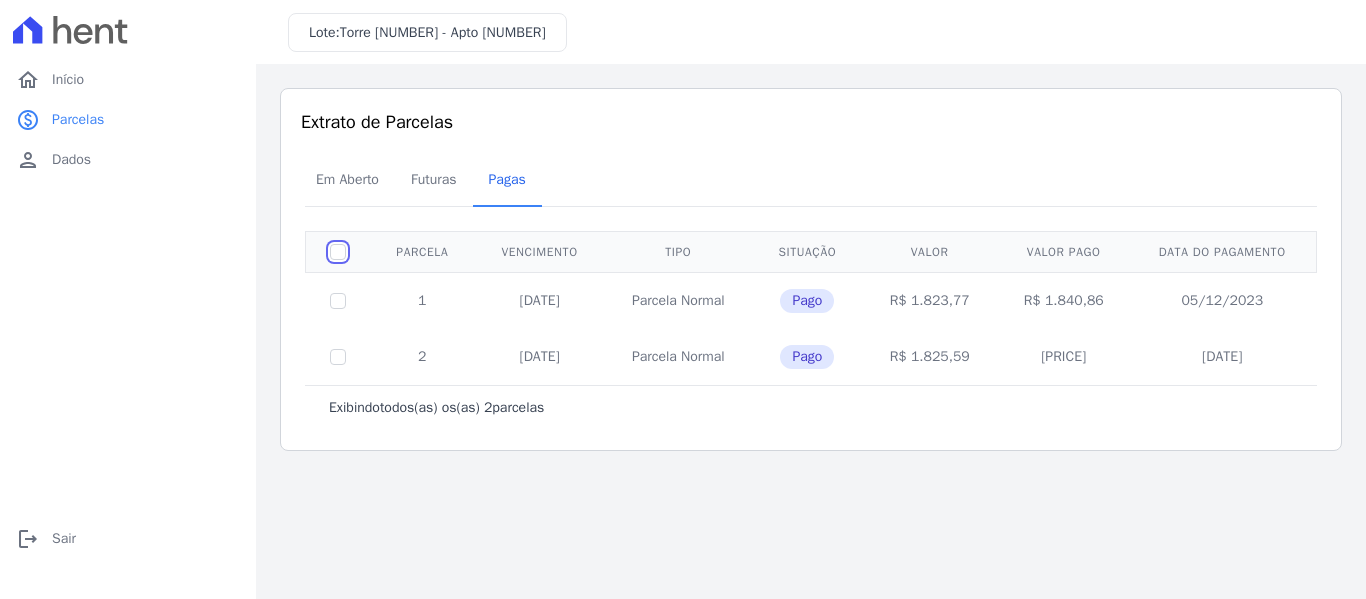 click at bounding box center (338, 252) 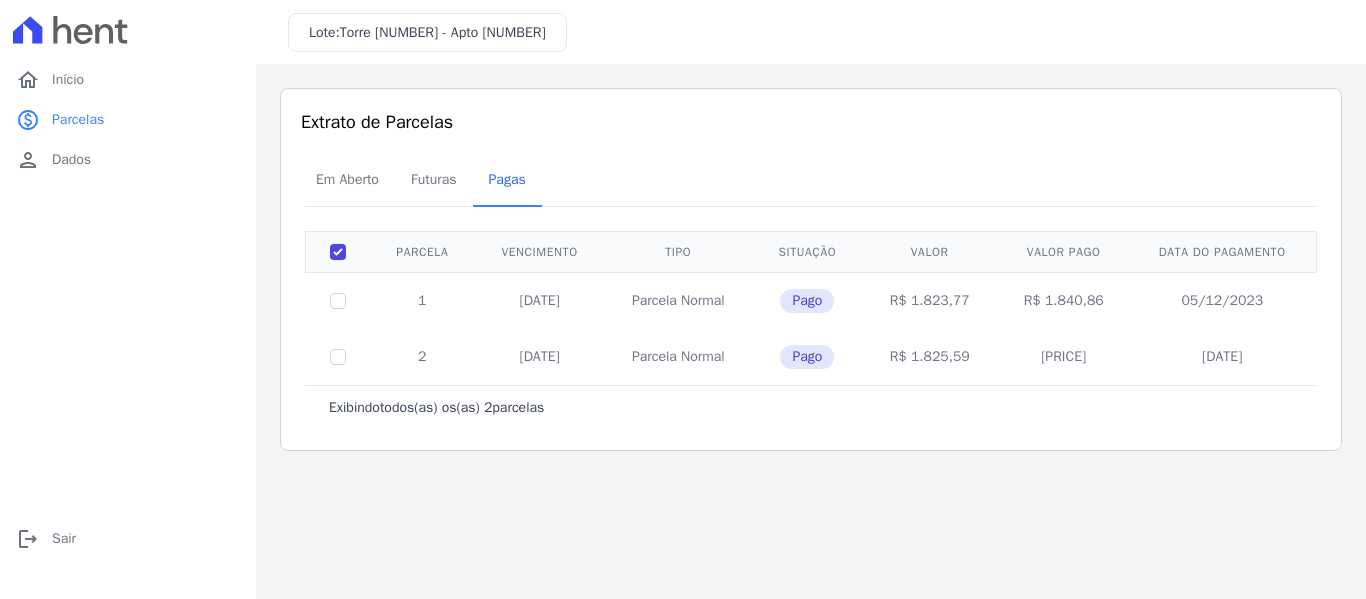 click on "R$ 1.823,77" at bounding box center (930, 300) 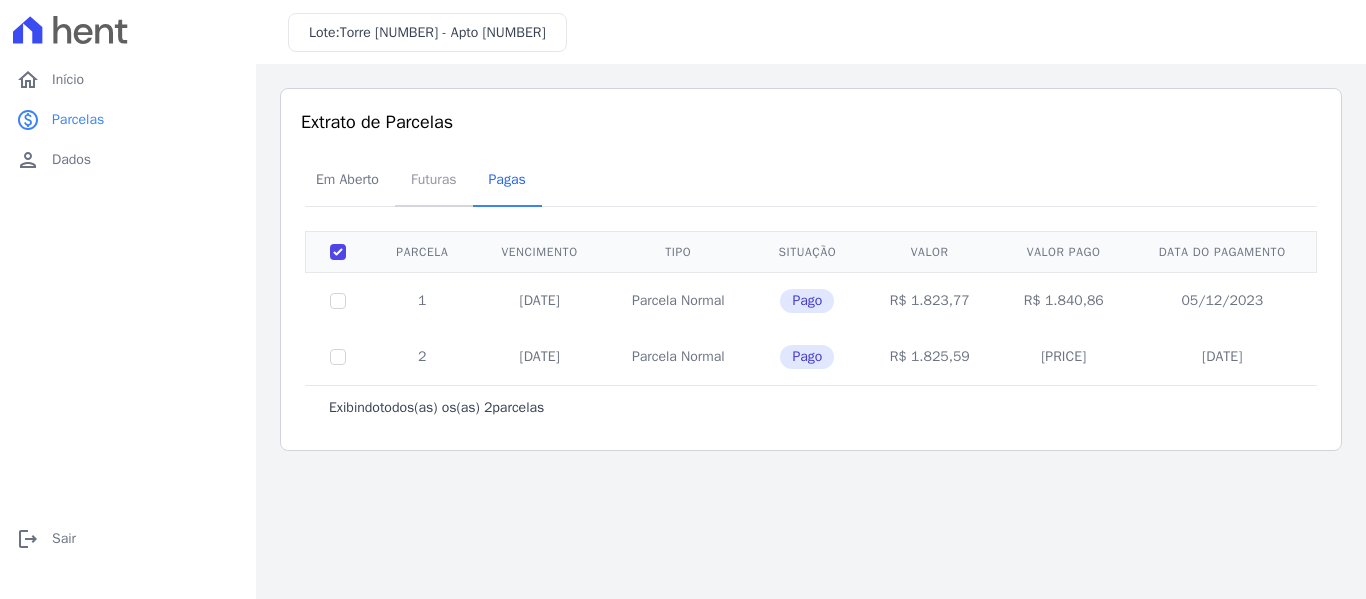 click on "Futuras" at bounding box center [434, 179] 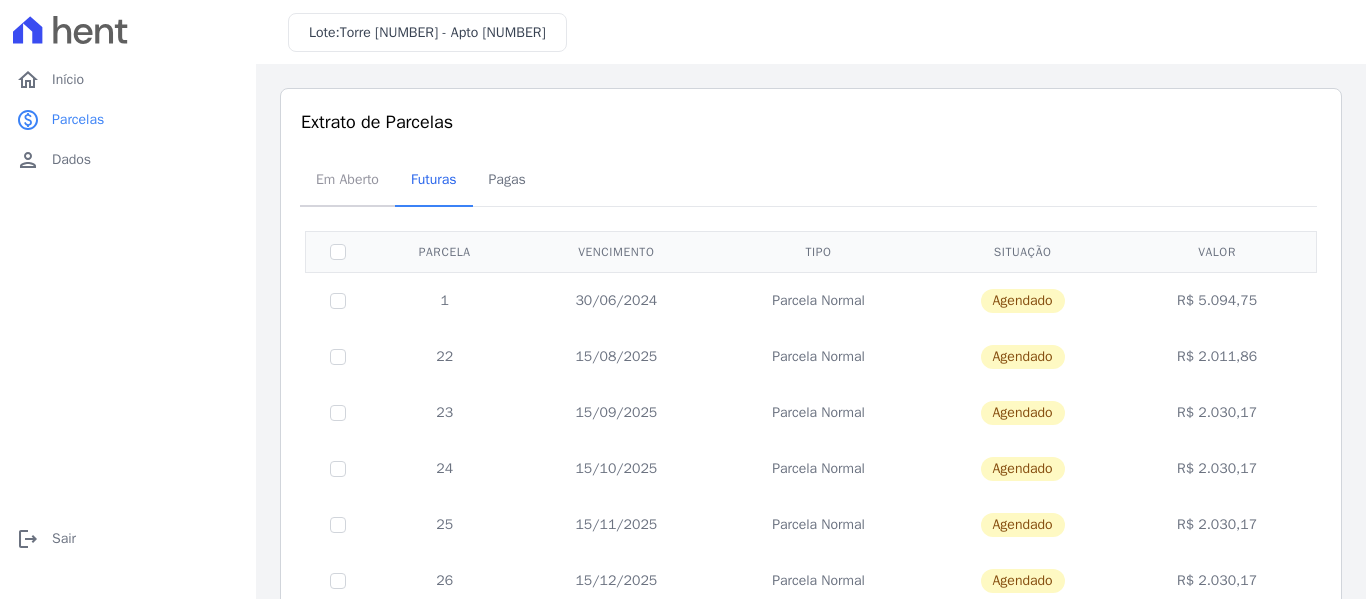 click on "Em Aberto" at bounding box center [347, 179] 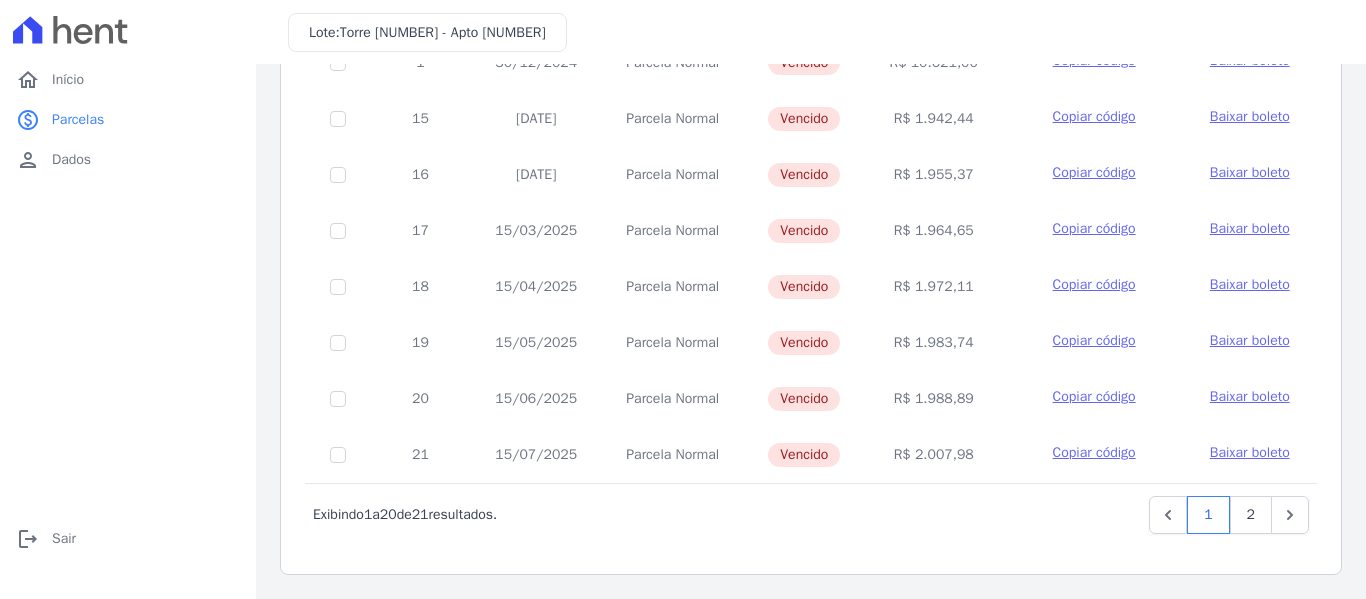 scroll, scrollTop: 1870, scrollLeft: 0, axis: vertical 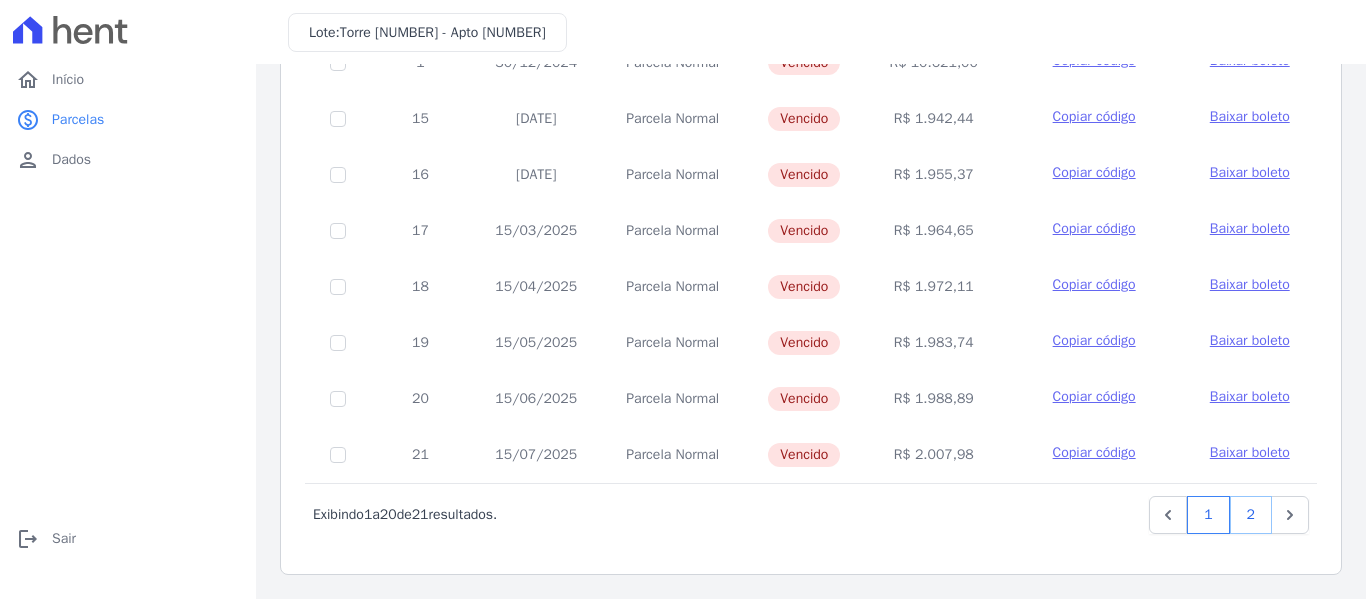 click on "2" at bounding box center [1251, 515] 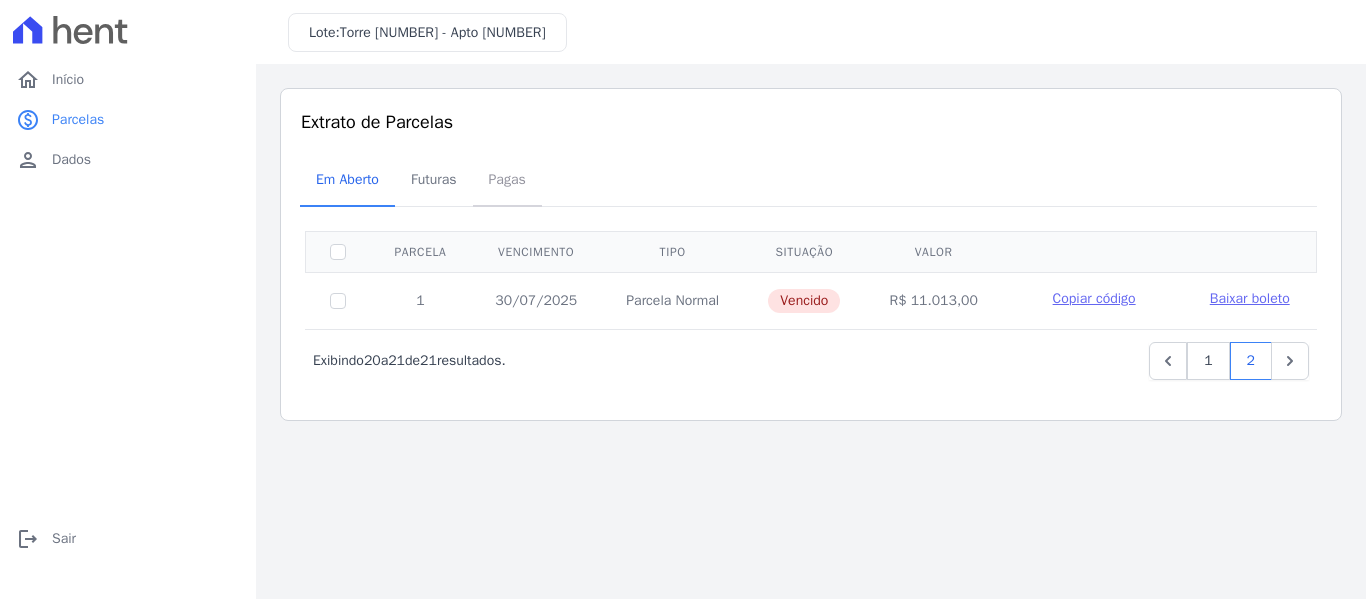 click on "Pagas" at bounding box center (507, 179) 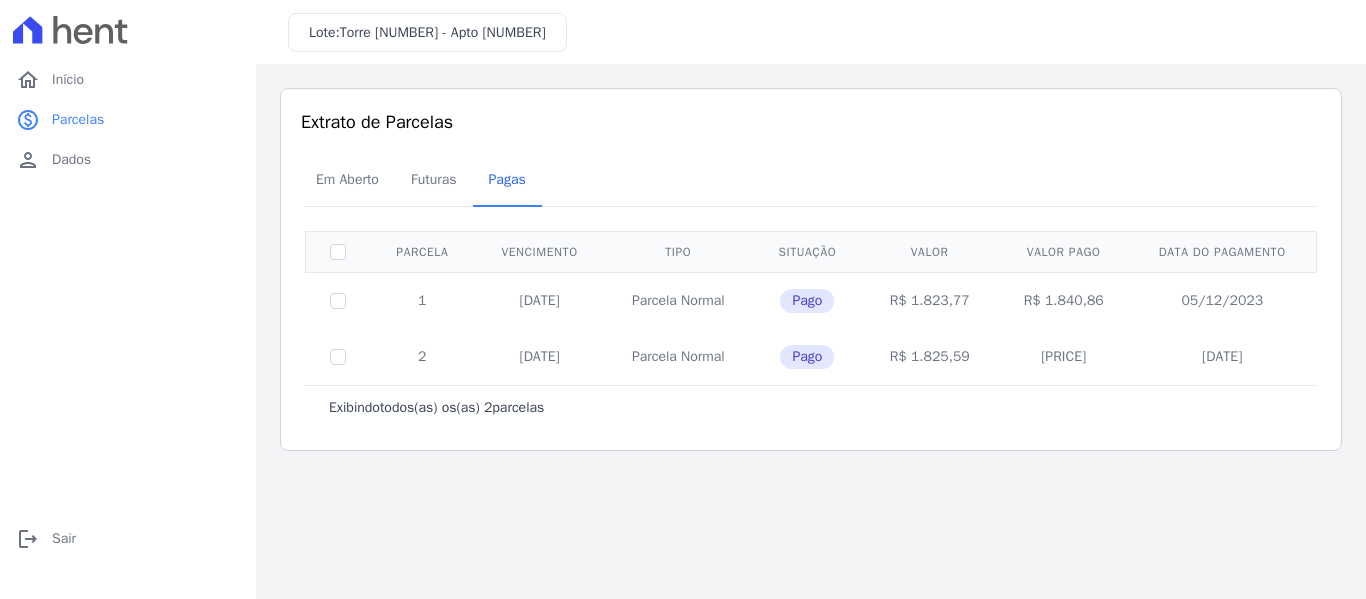 click on "Parcela
Vencimento
Tipo
Situação
Valor
Valor pago
Data do pagamento
[NUMBER]
[DATE]
Parcela Normal
Pago
[PRICE]
[PRICE]
[DATE]
[NUMBER]
[DATE]
Parcela Normal
Pago
[PRICE]
[PRICE]" at bounding box center (811, 308) 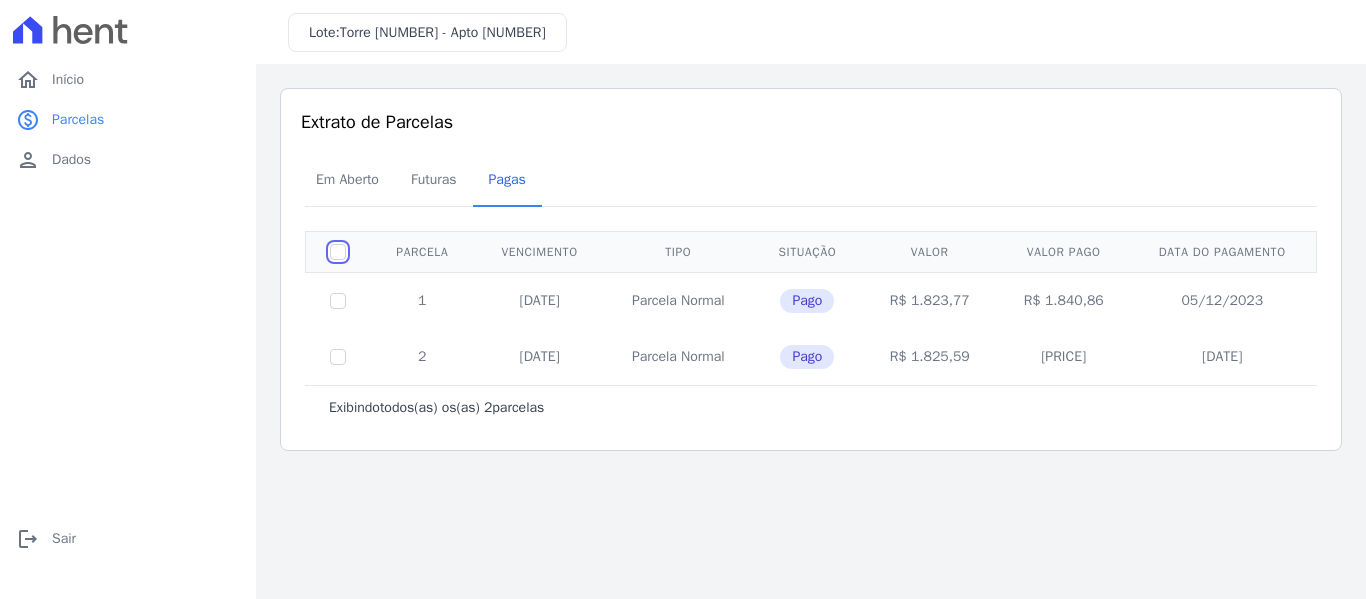 click at bounding box center [338, 252] 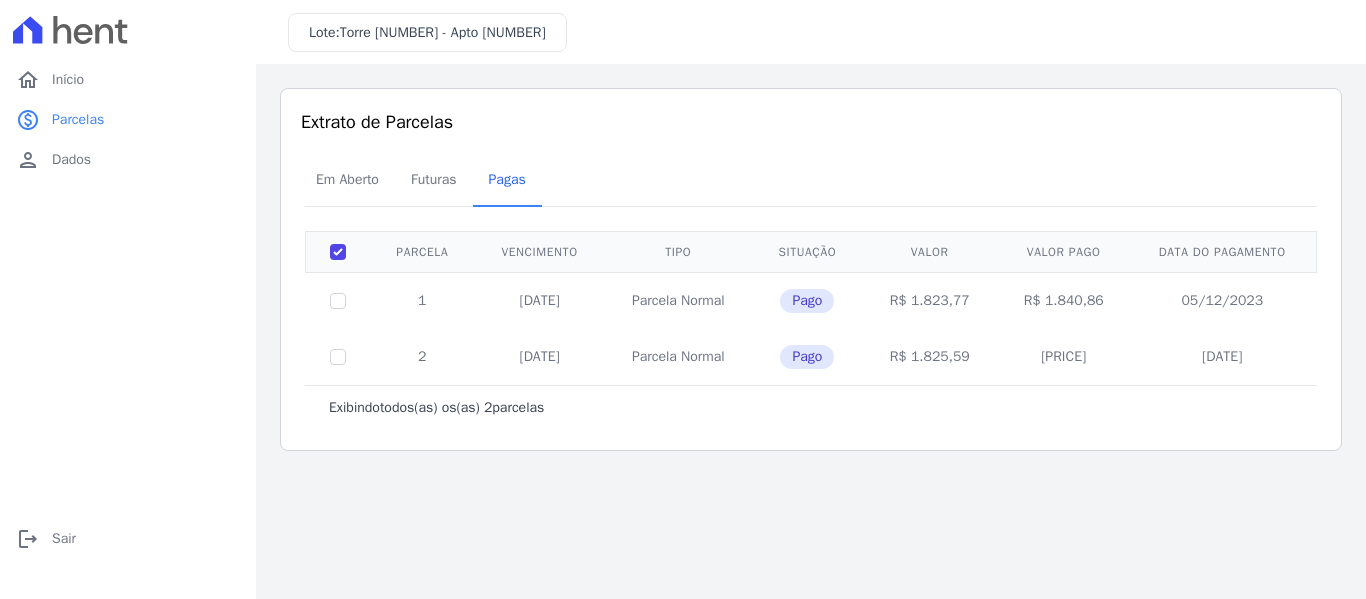 click at bounding box center [338, 300] 